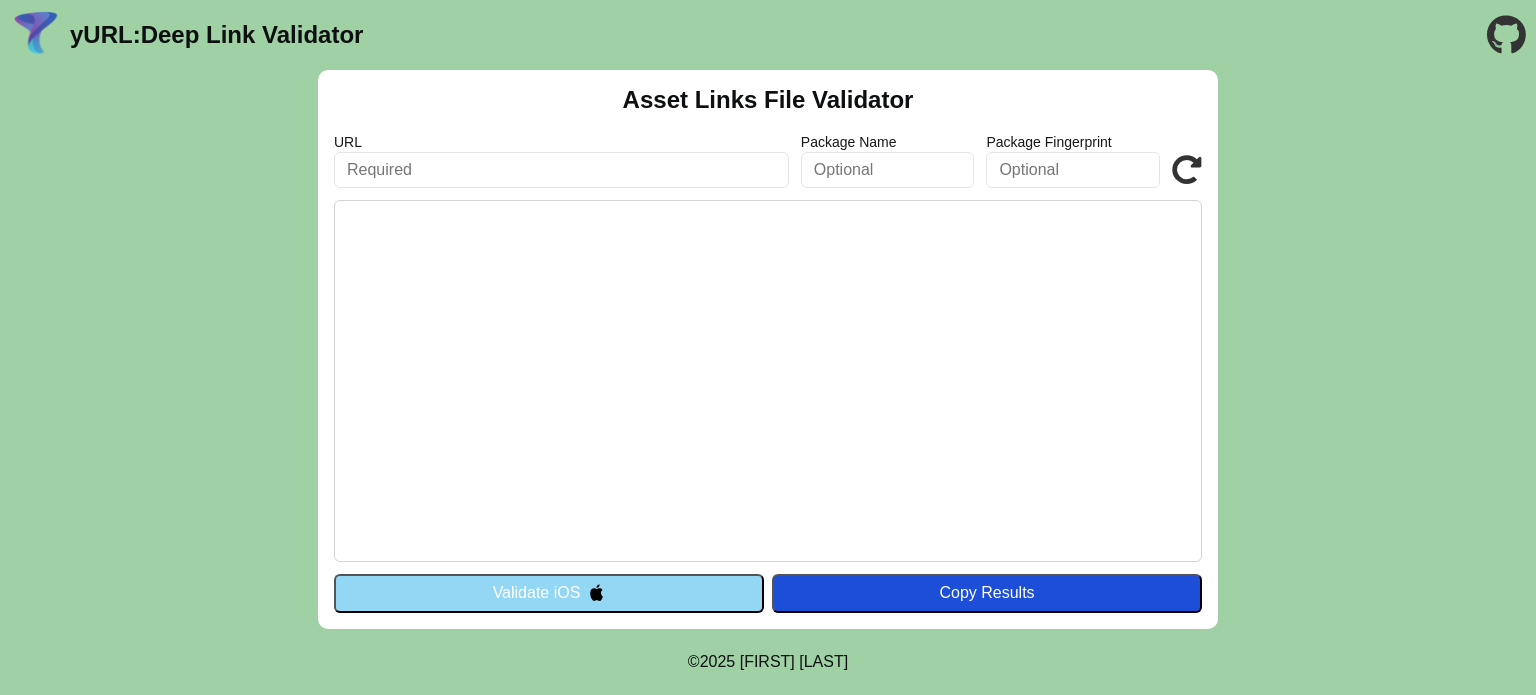 scroll, scrollTop: 0, scrollLeft: 0, axis: both 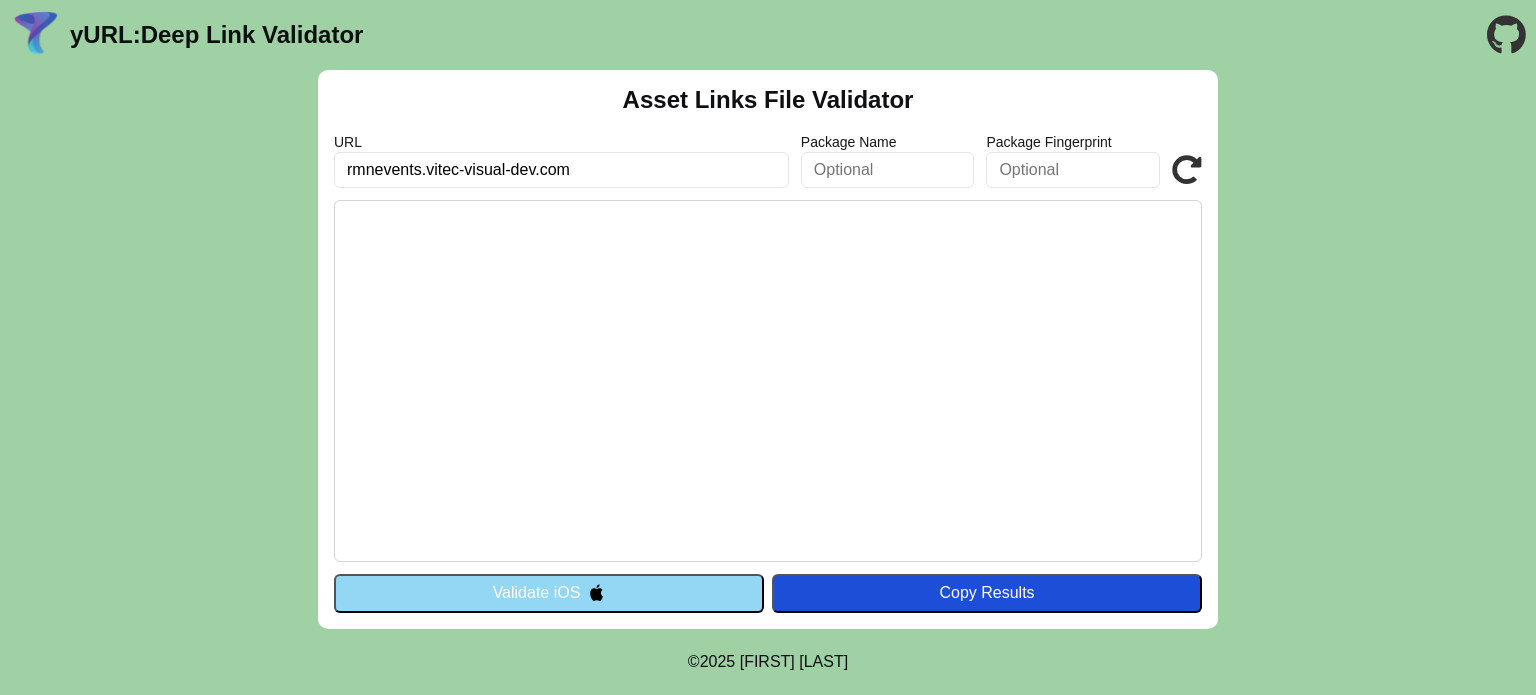 type on "rmnevents.vitec-visual-dev.com" 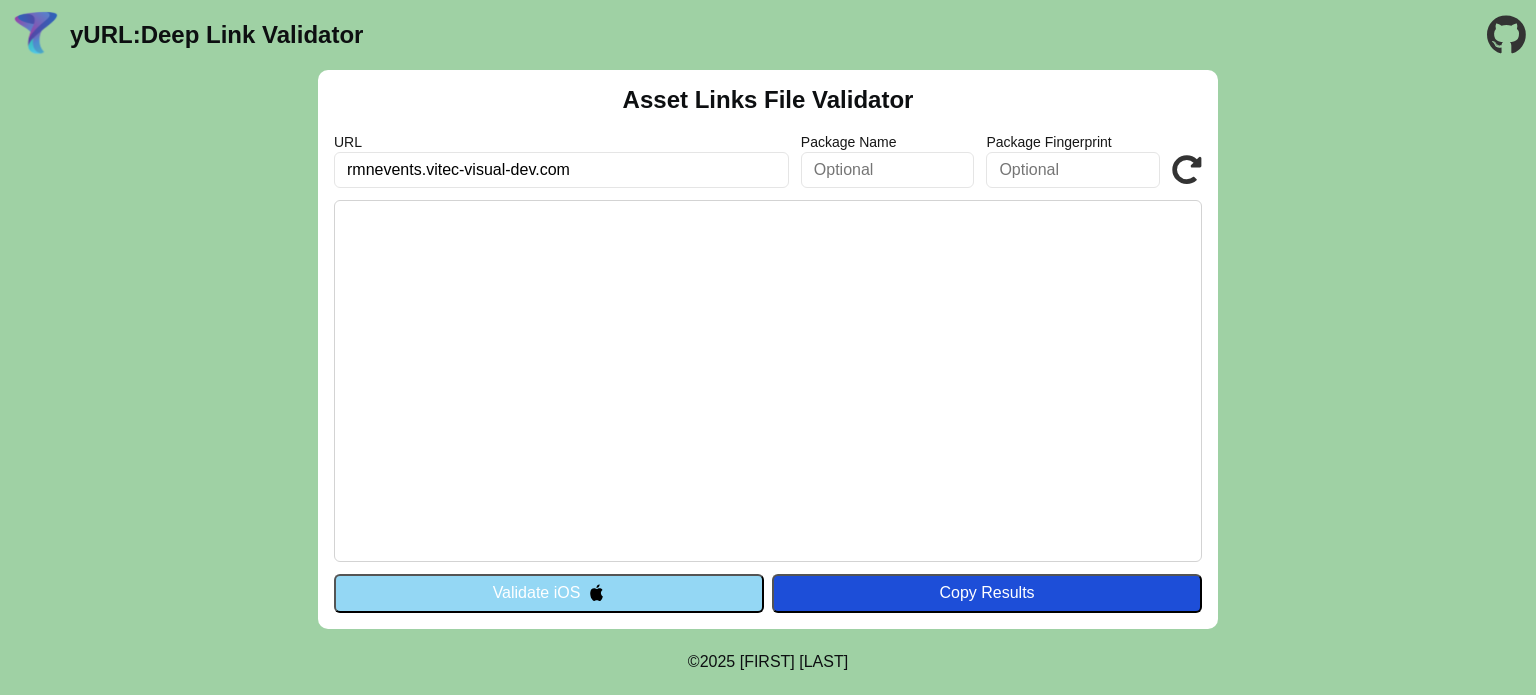 click on "Validate" at bounding box center [0, 0] 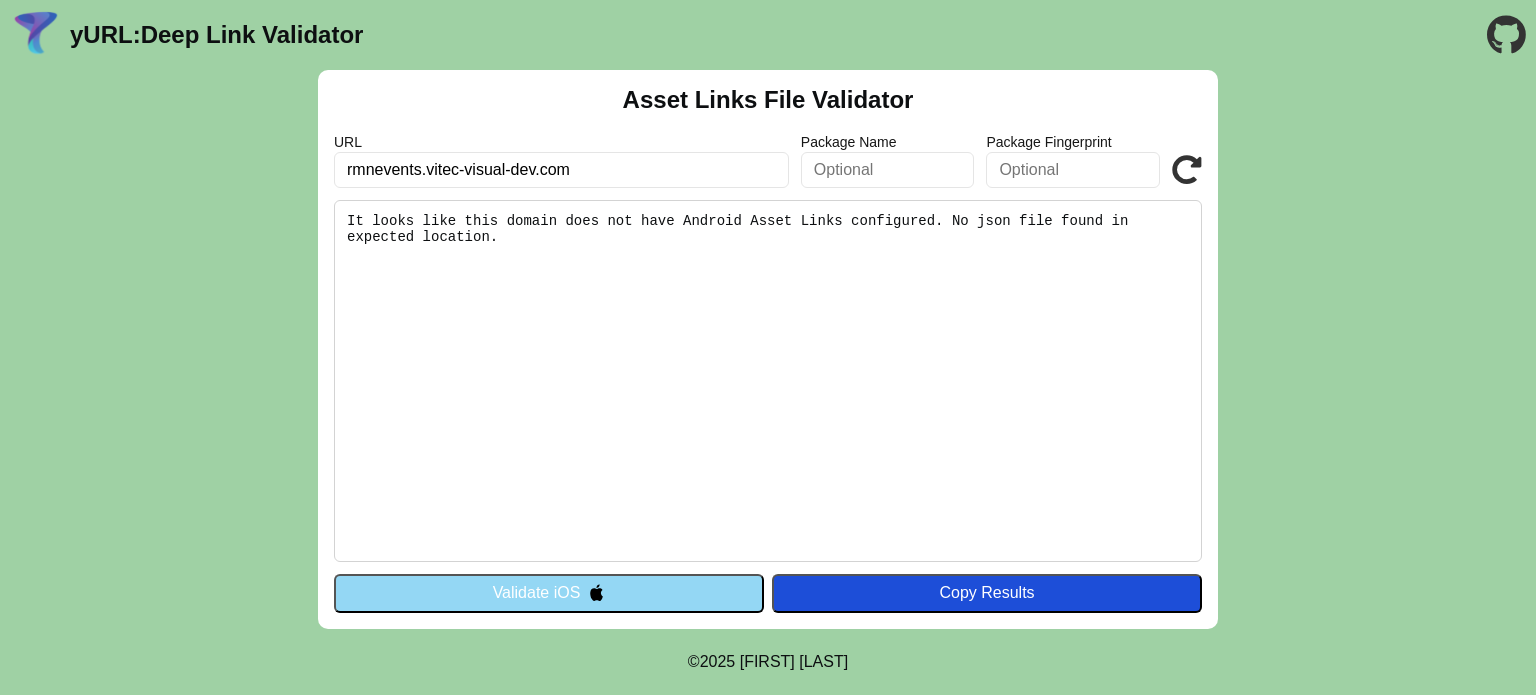 scroll, scrollTop: 0, scrollLeft: 0, axis: both 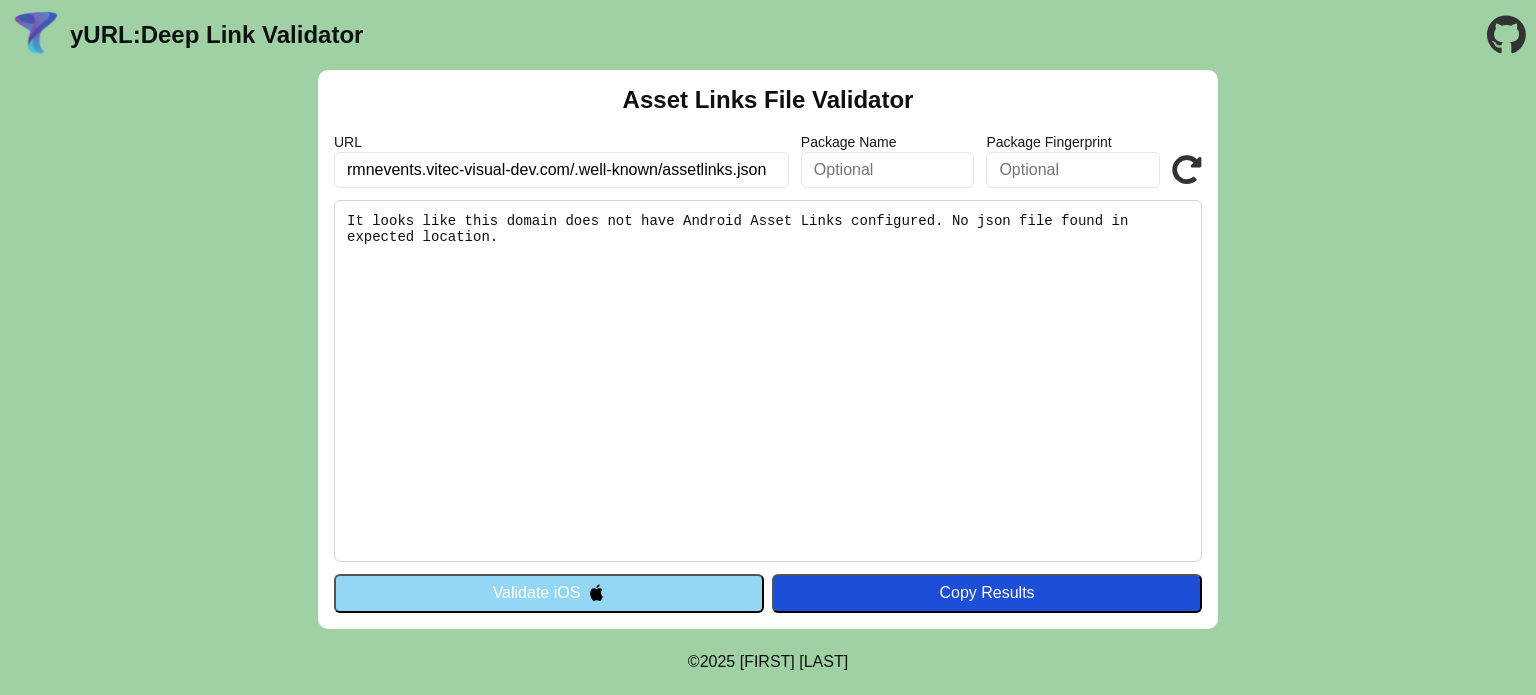 type on "rmnevents.vitec-visual-dev.com/.well-known/assetlinks.json" 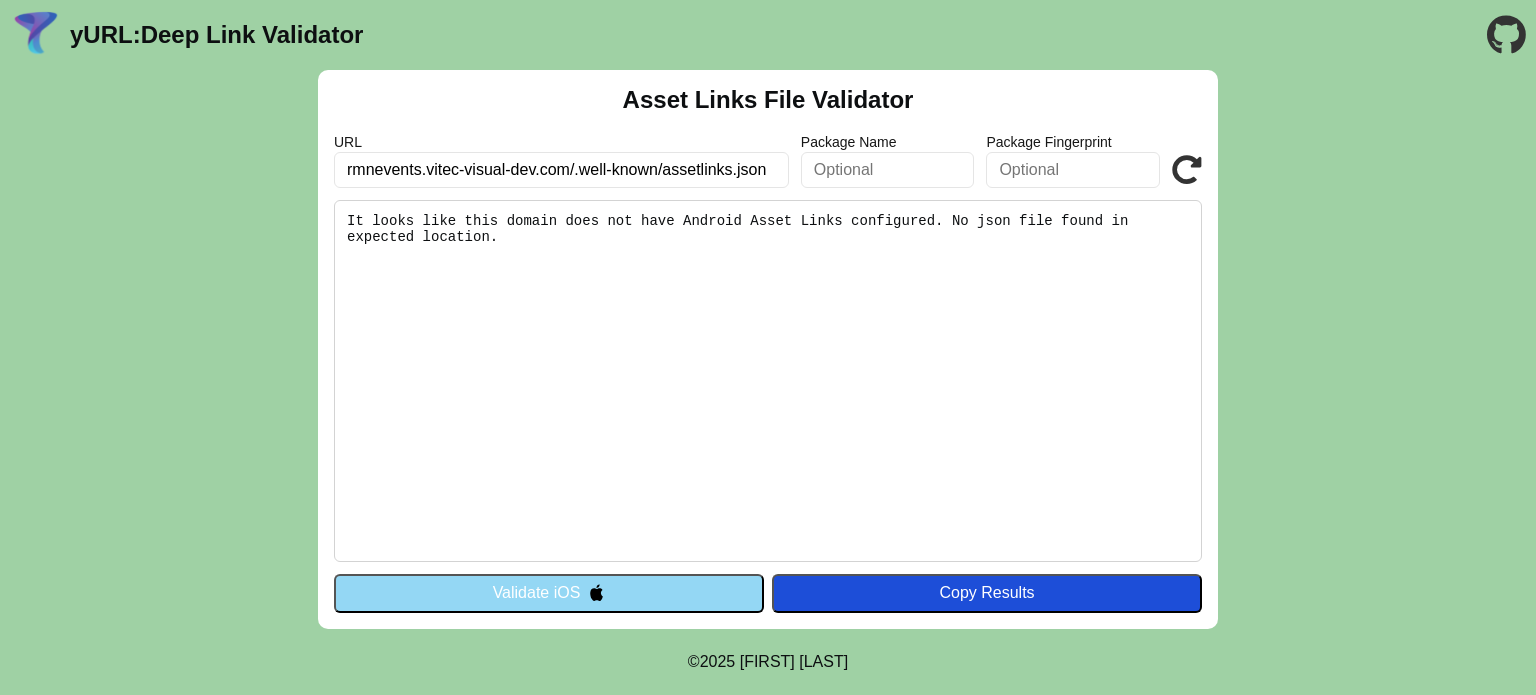 click on "Validate" at bounding box center [0, 0] 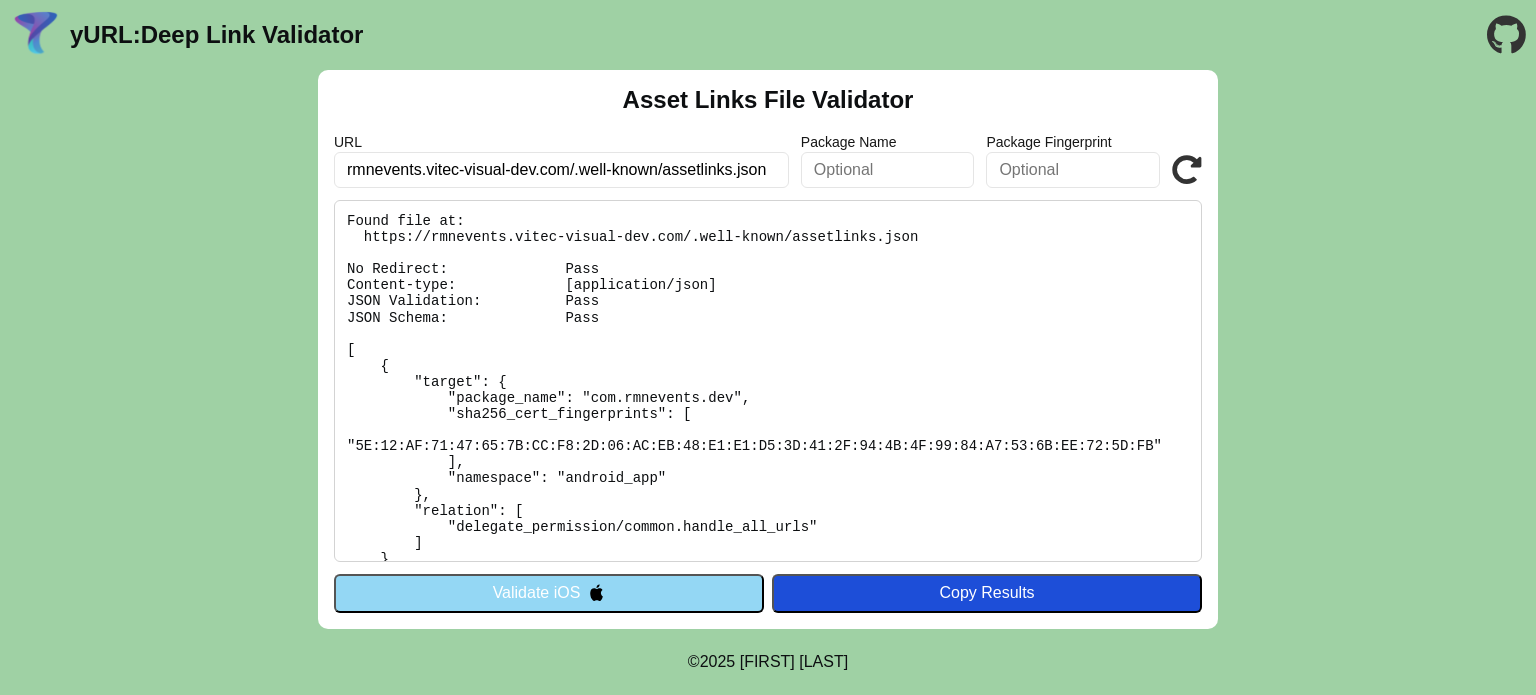 scroll, scrollTop: 0, scrollLeft: 0, axis: both 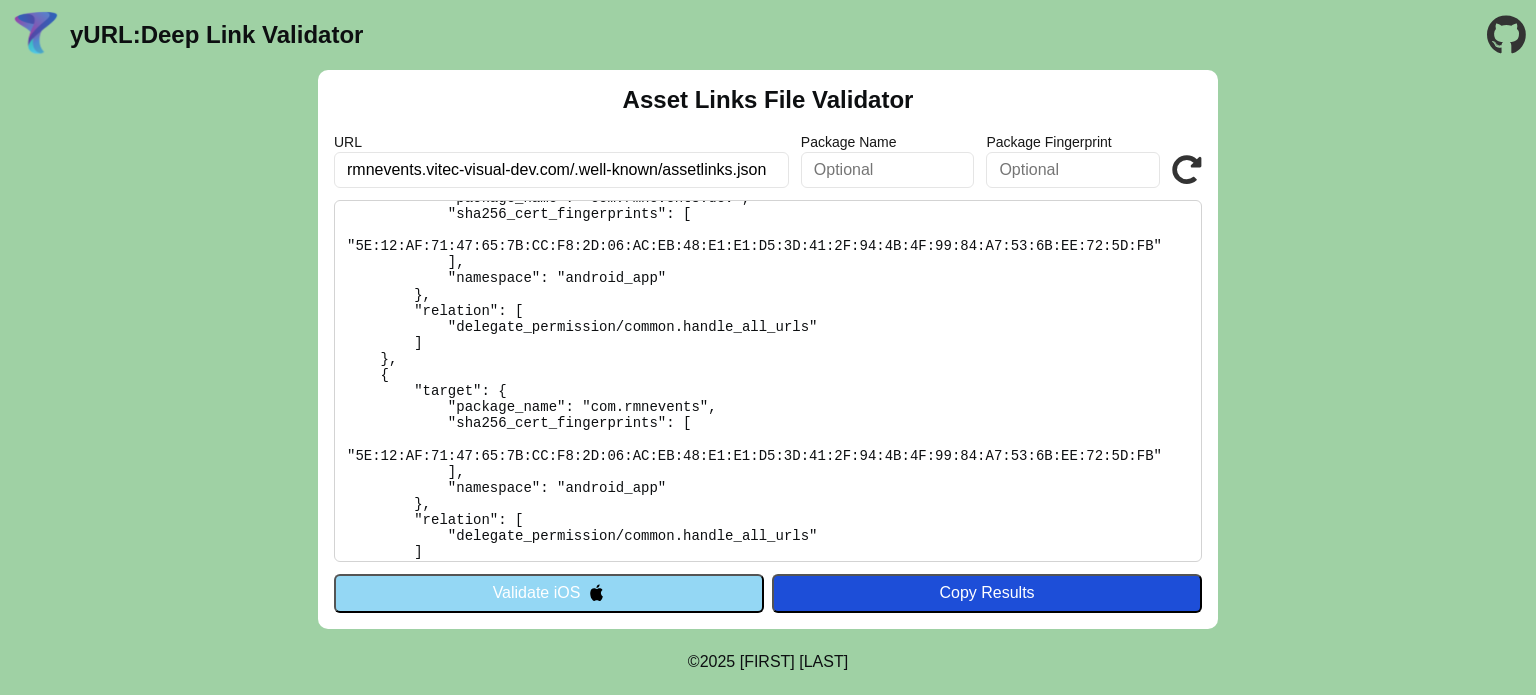 click on "Validate iOS" at bounding box center [549, 593] 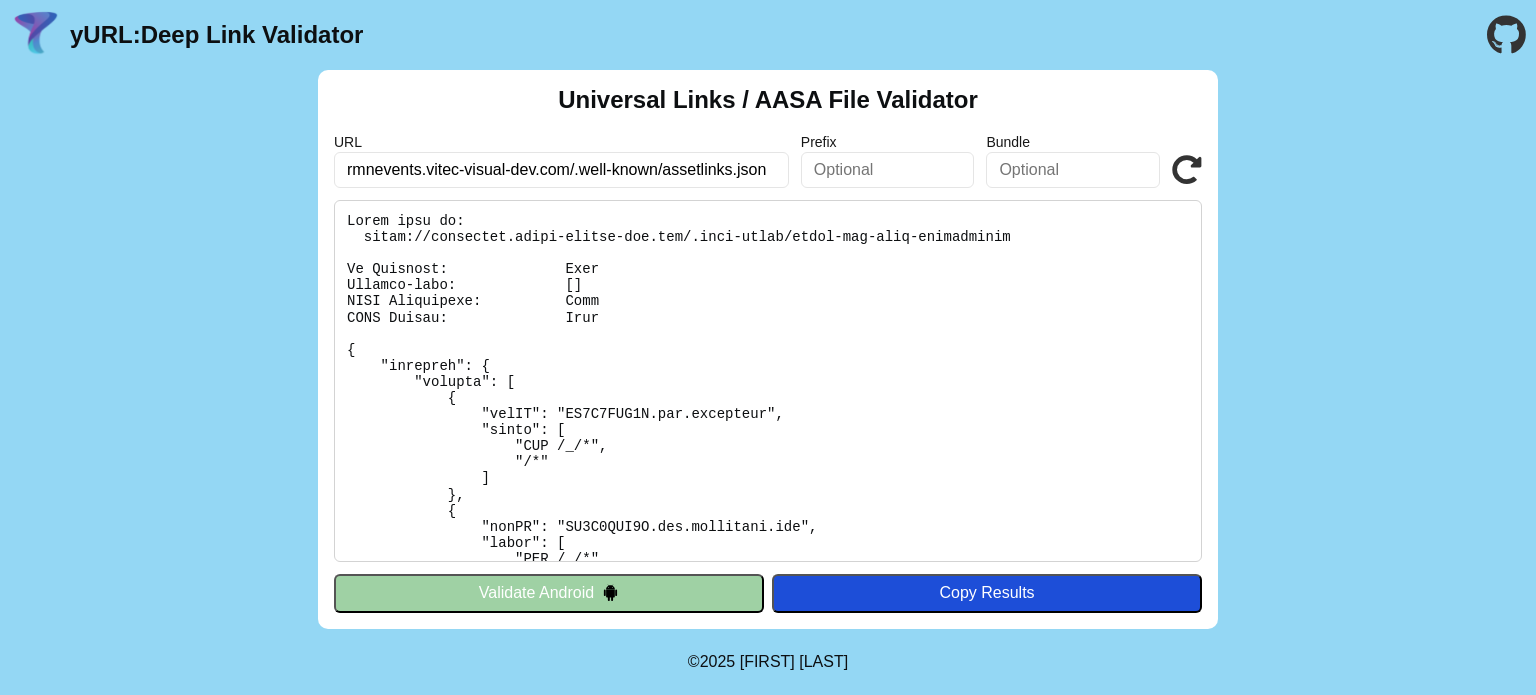 scroll, scrollTop: 0, scrollLeft: 0, axis: both 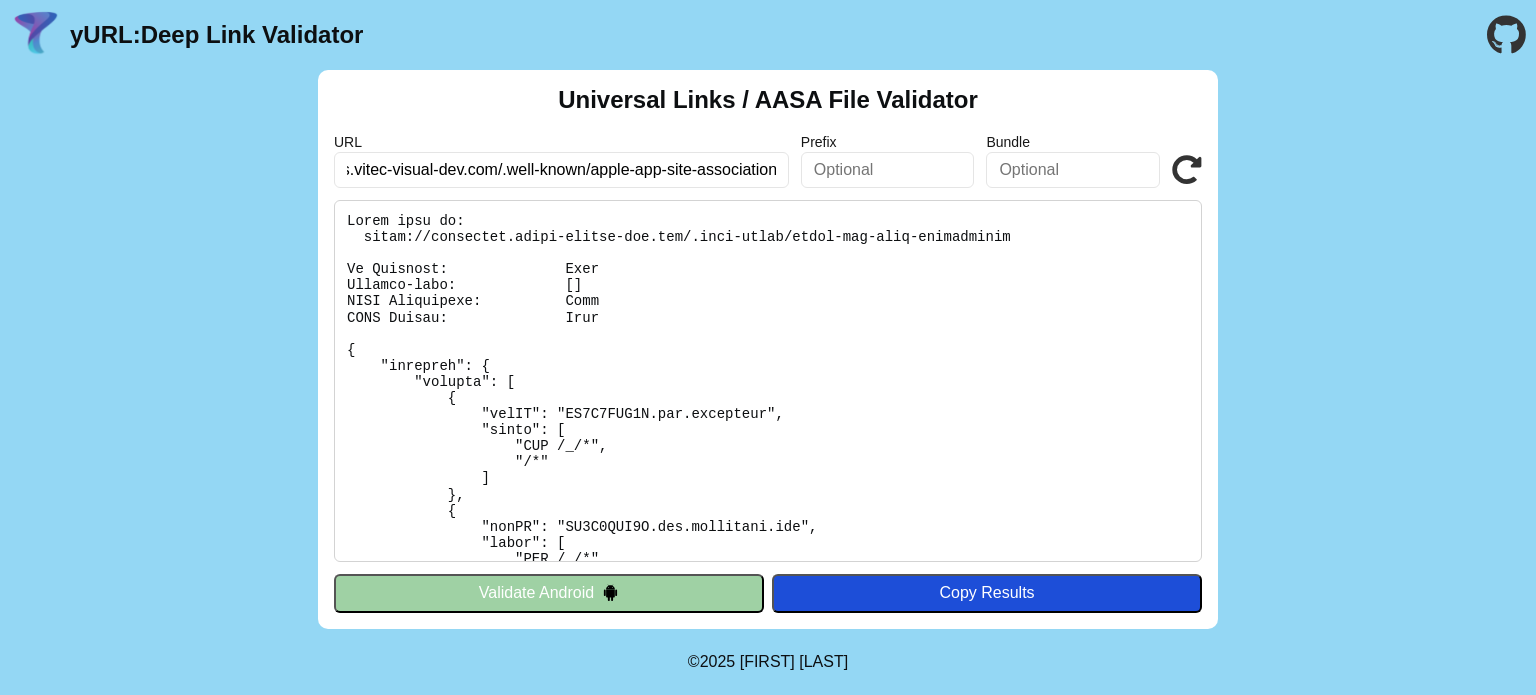 type on "https://rmnevents.vitec-visual-dev.com/.well-known/apple-app-site-association" 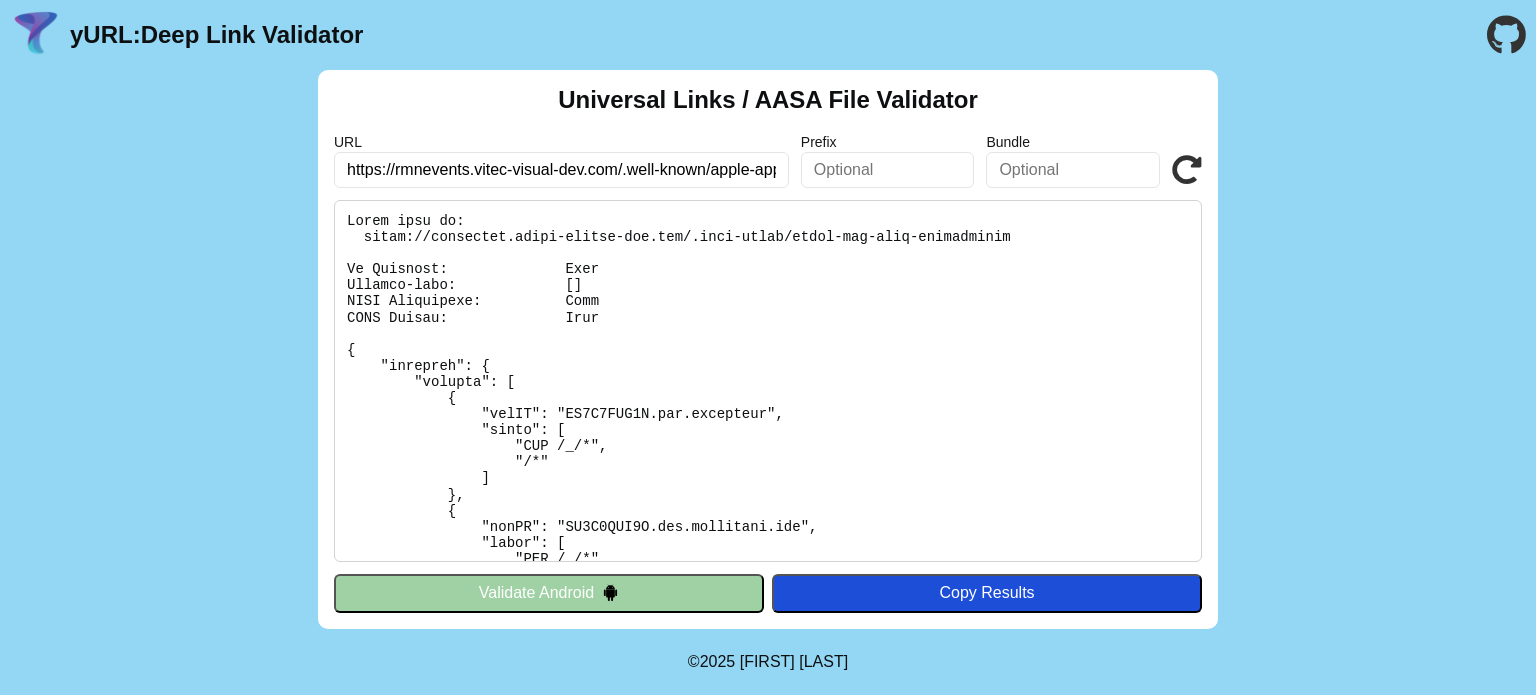 click at bounding box center [1187, 170] 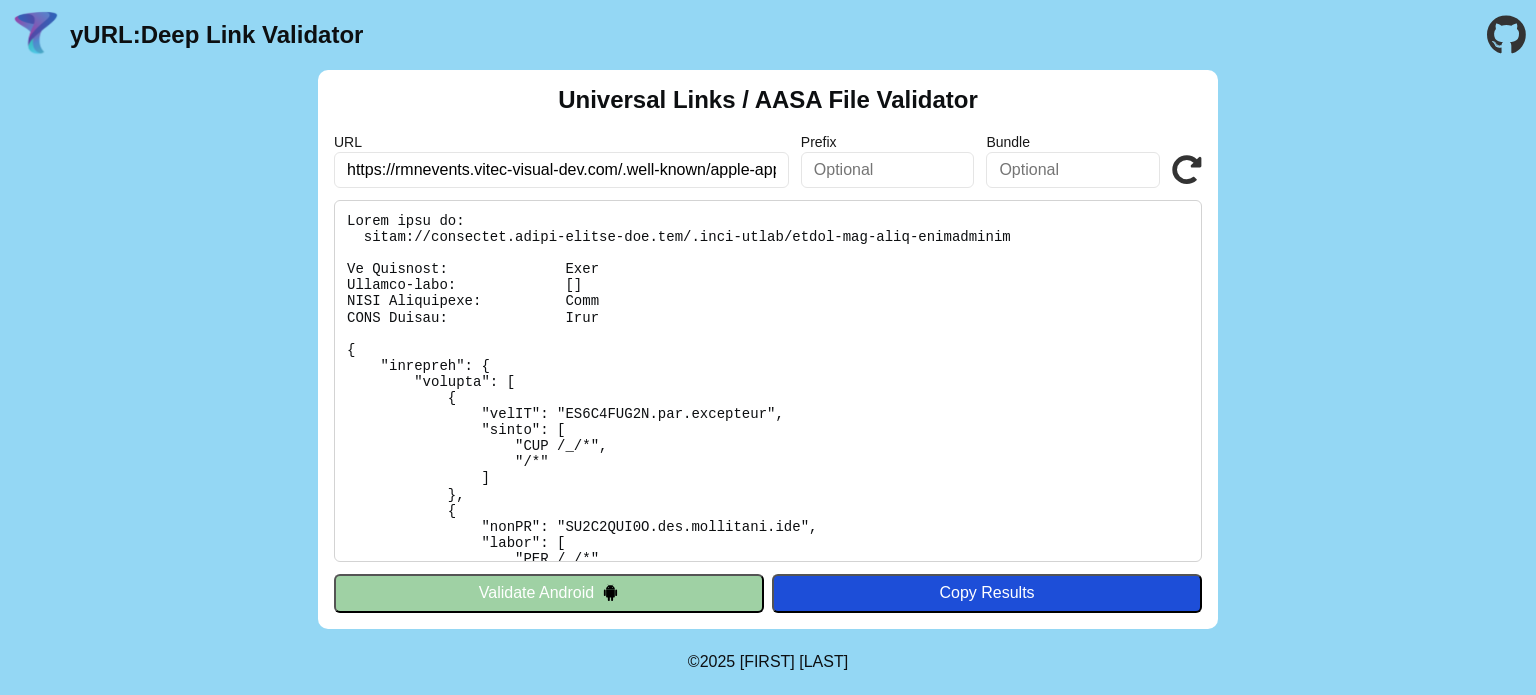 scroll, scrollTop: 0, scrollLeft: 0, axis: both 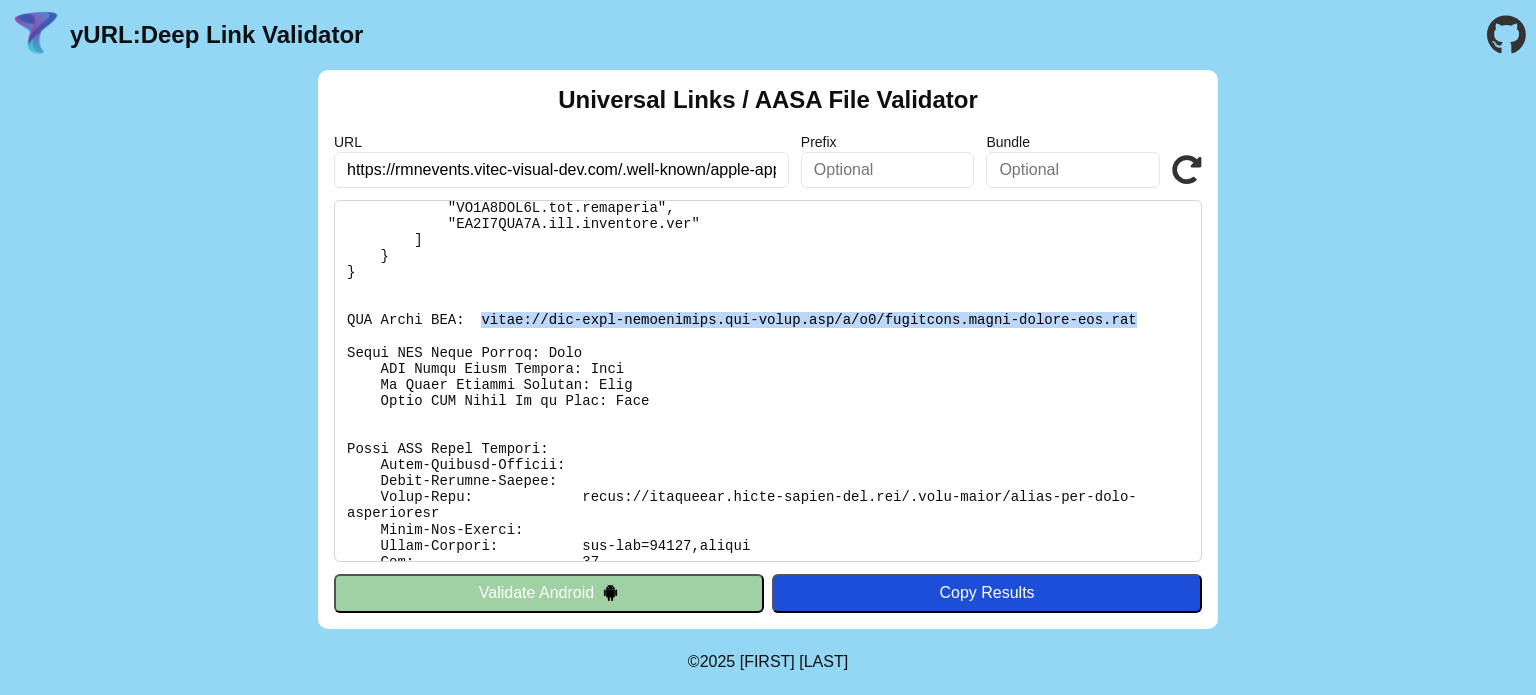 drag, startPoint x: 472, startPoint y: 320, endPoint x: 1092, endPoint y: 323, distance: 620.00726 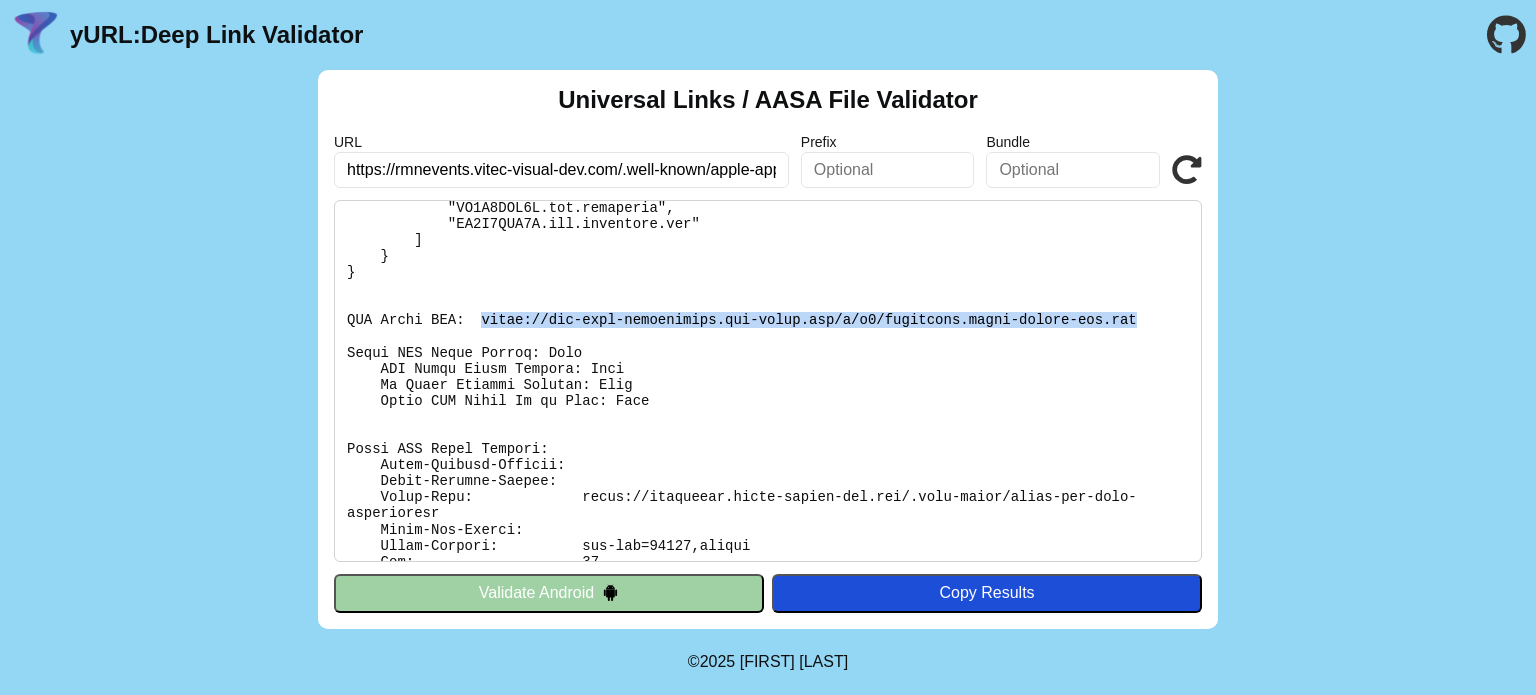 click at bounding box center (768, 381) 